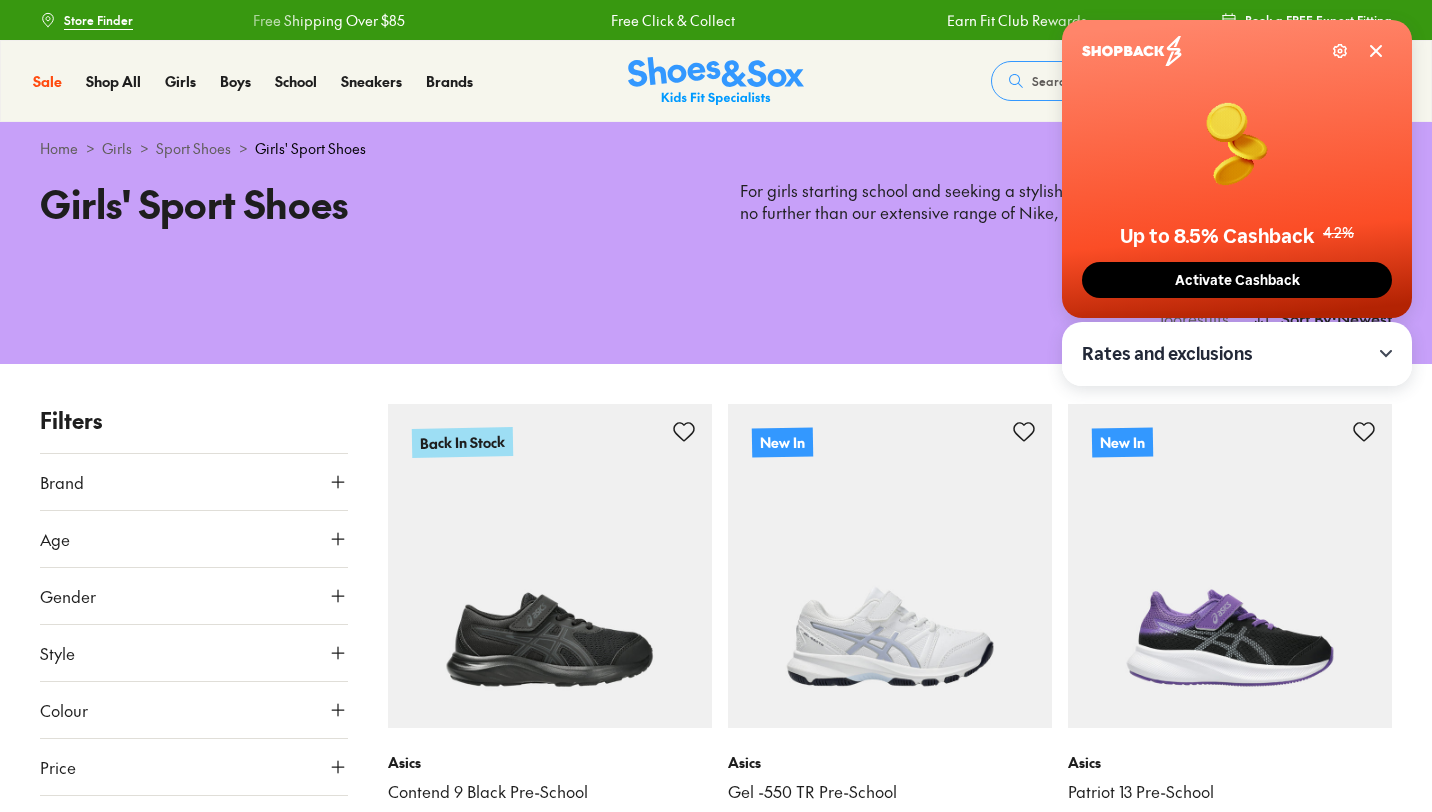 scroll, scrollTop: 0, scrollLeft: 0, axis: both 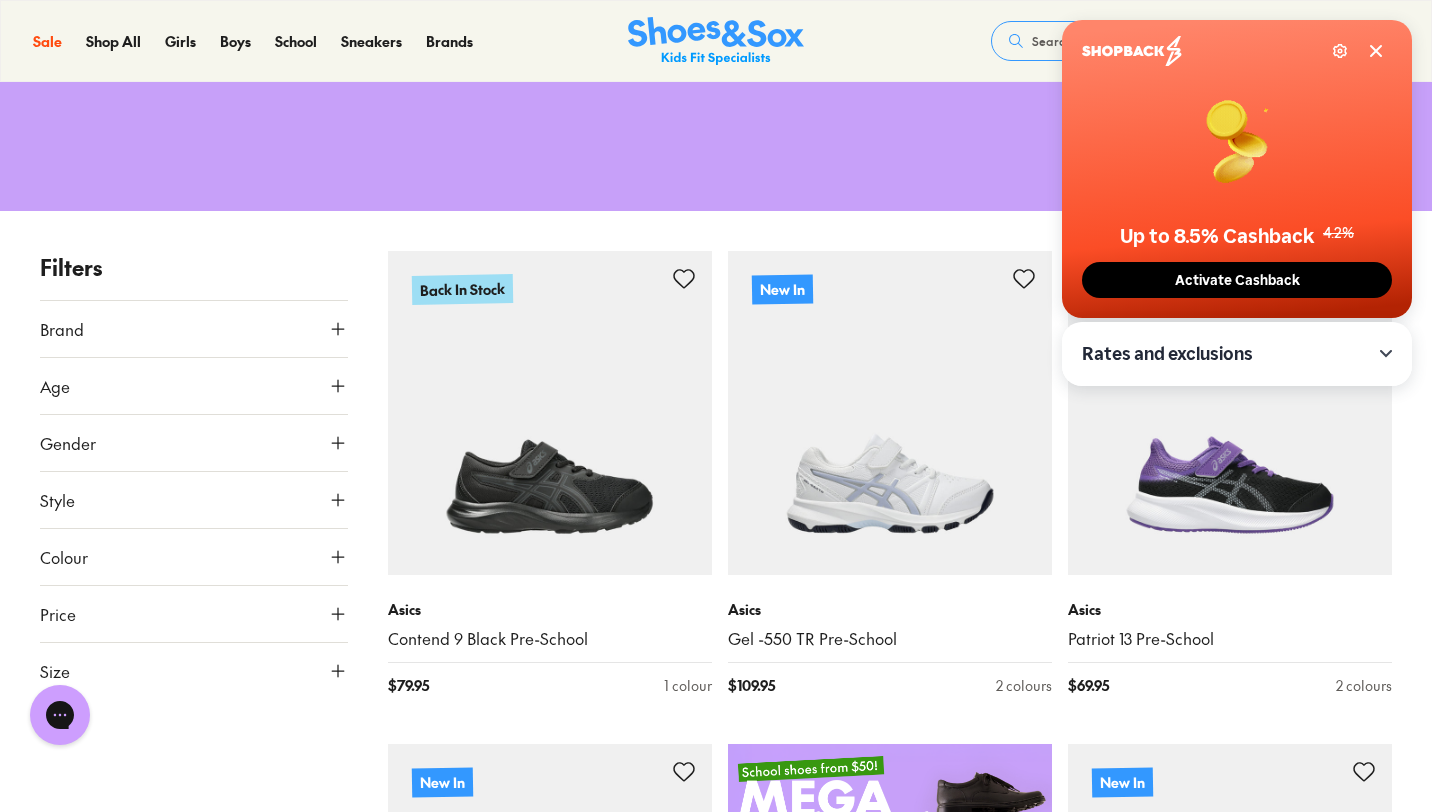 click 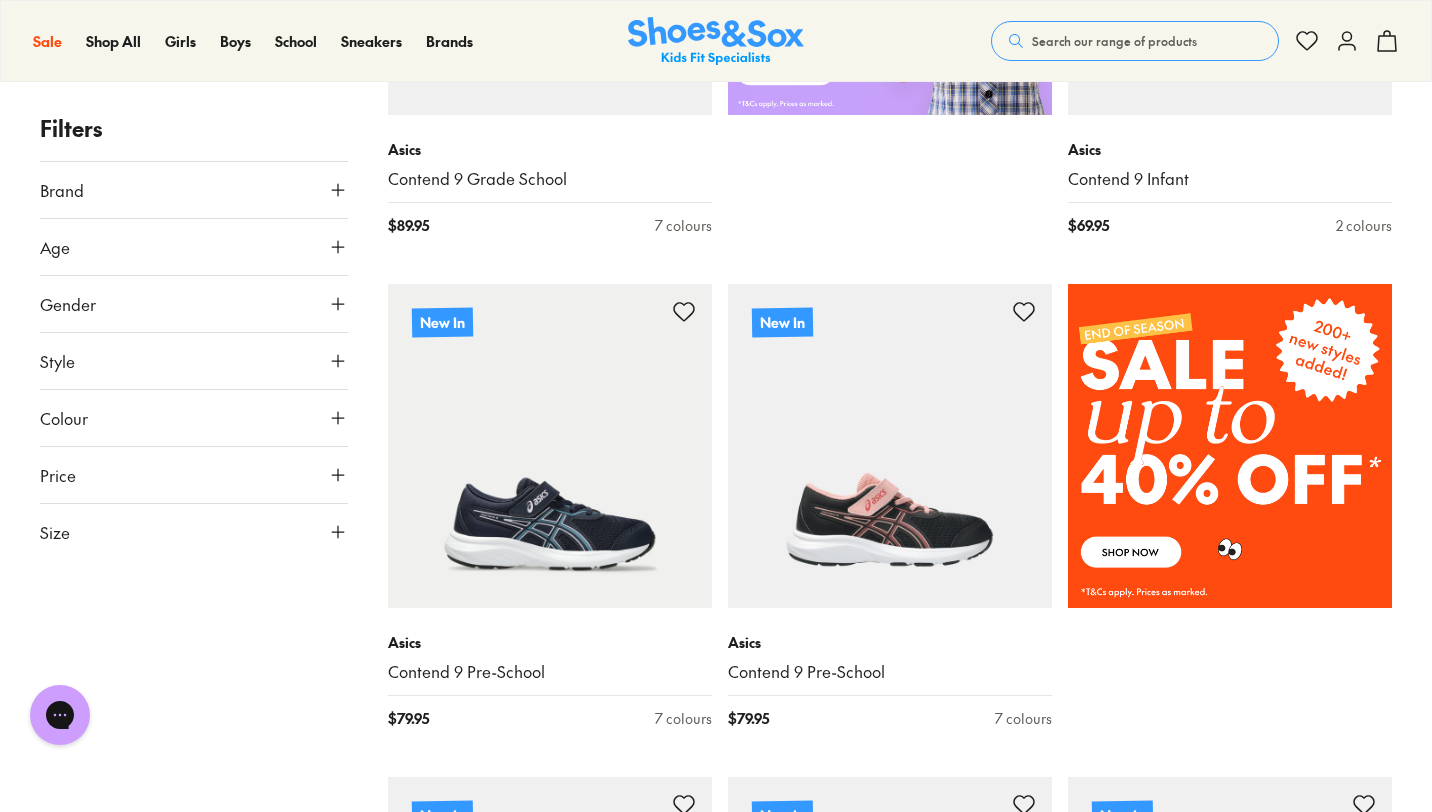 scroll, scrollTop: 1119, scrollLeft: 0, axis: vertical 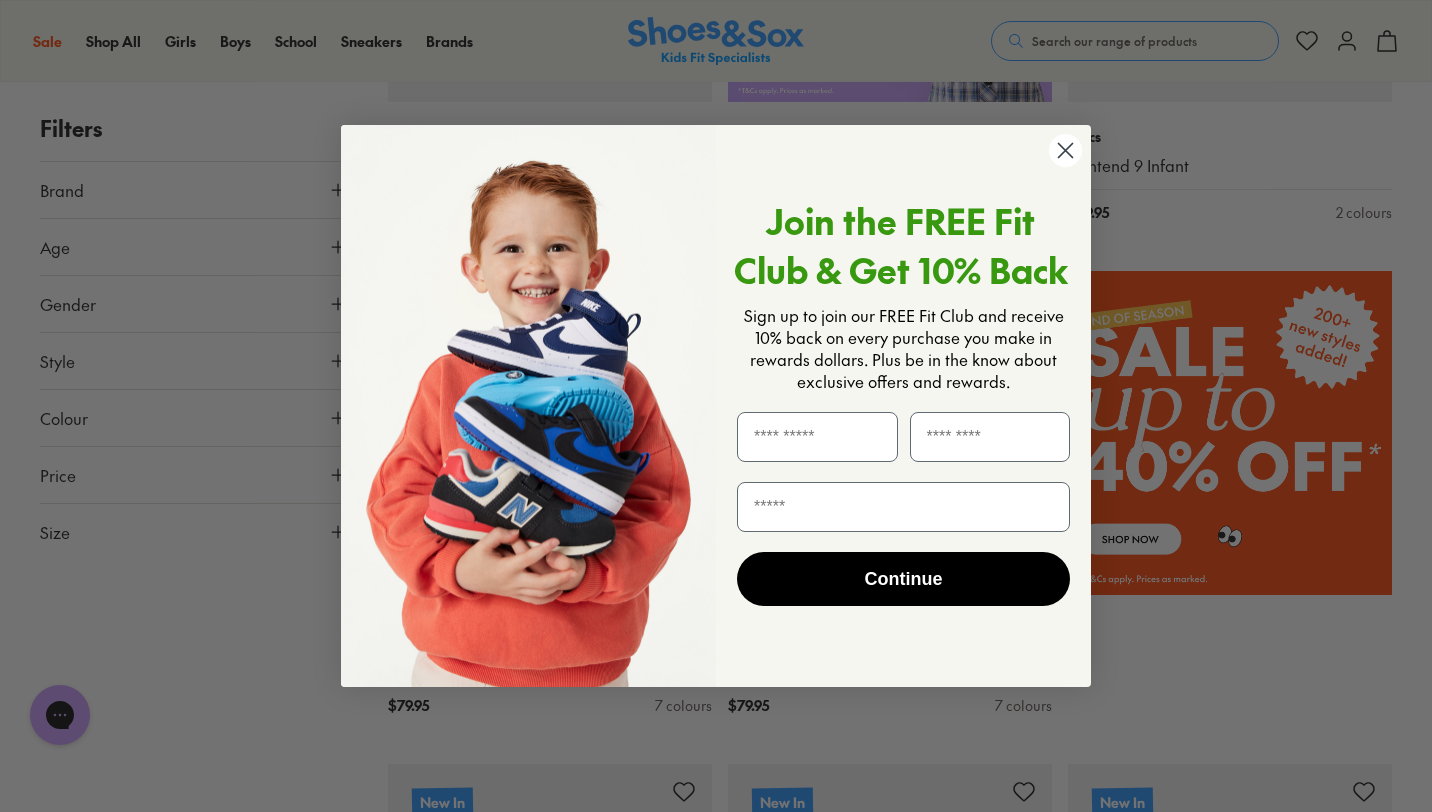 click 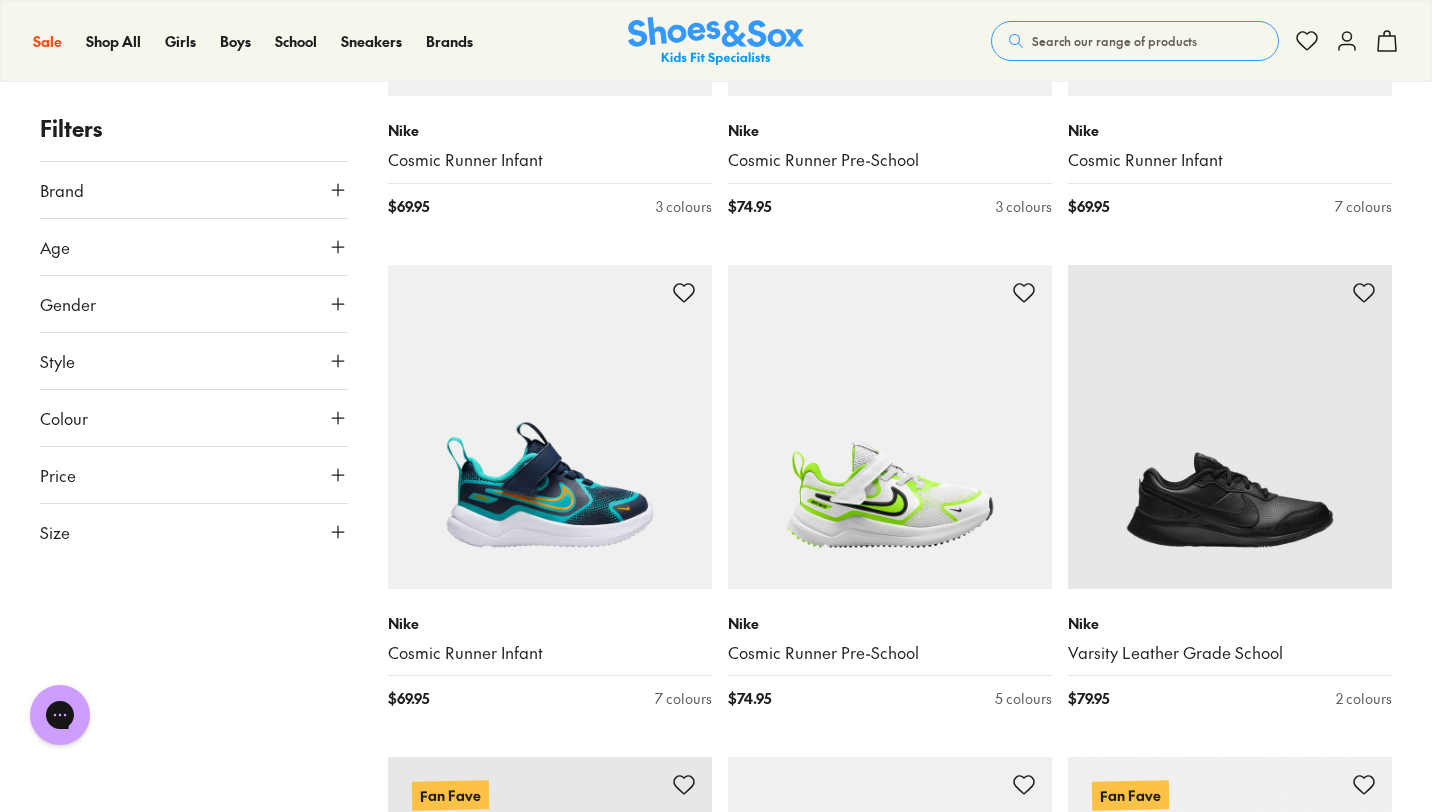 scroll, scrollTop: 2661, scrollLeft: 0, axis: vertical 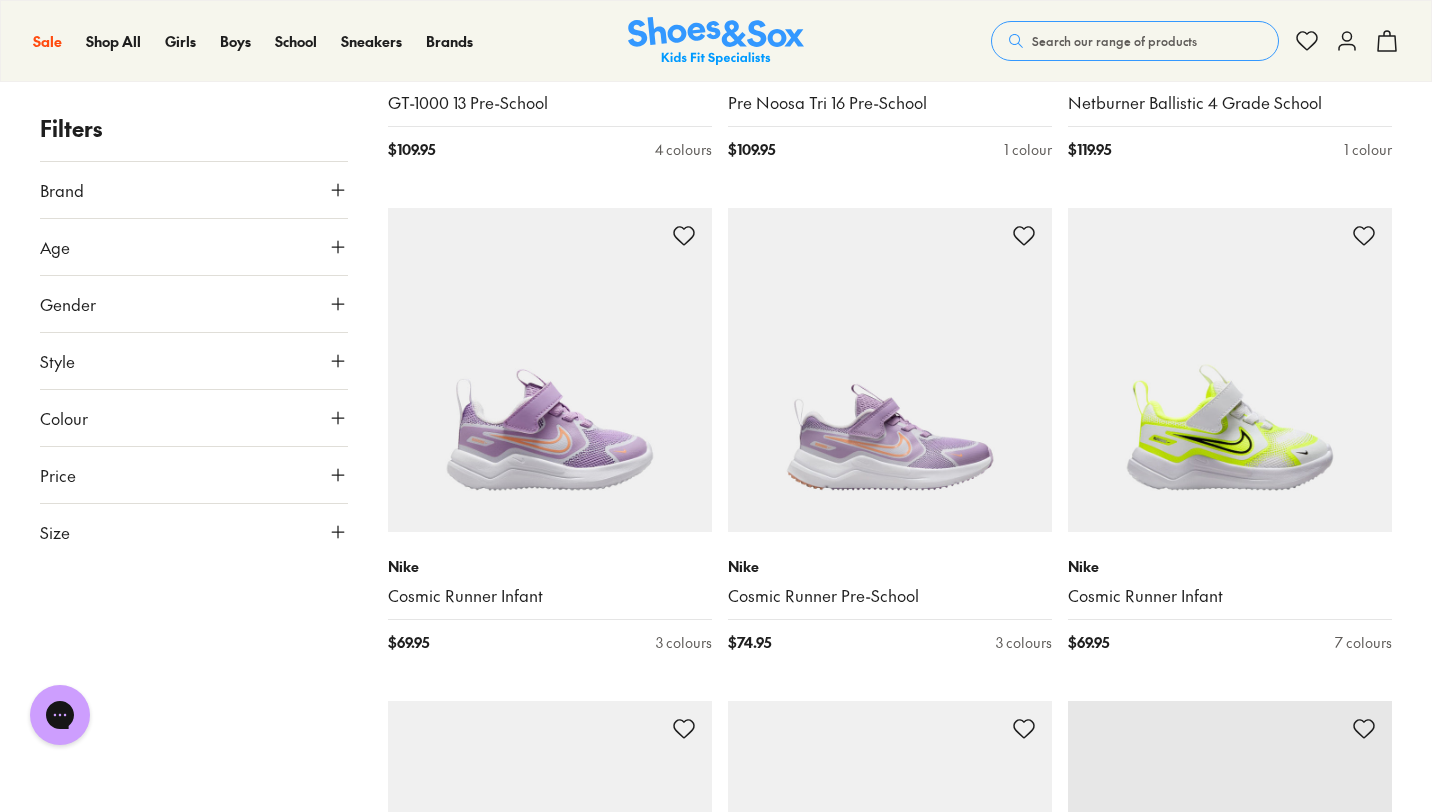 click on "Brand" at bounding box center [194, 190] 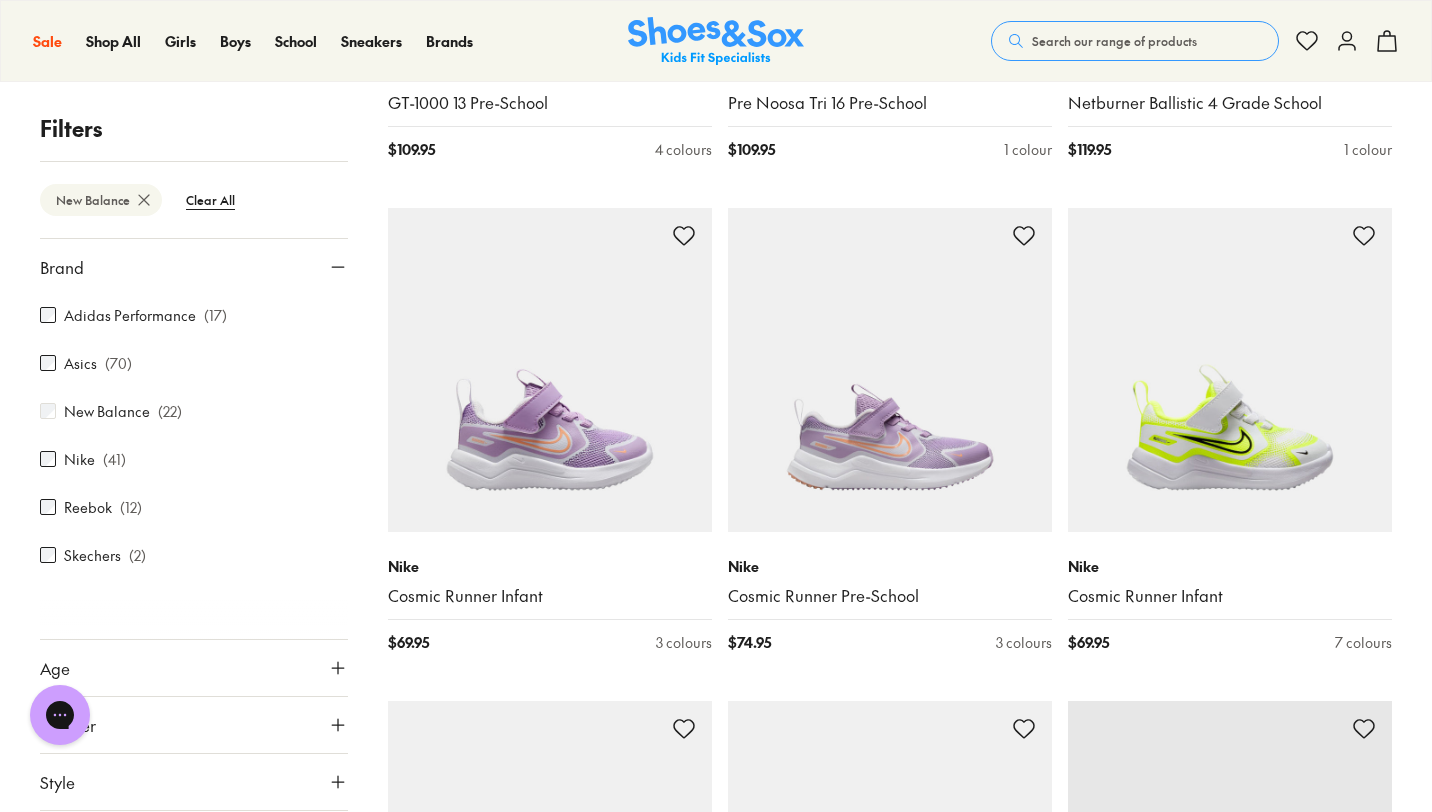 scroll, scrollTop: 0, scrollLeft: 0, axis: both 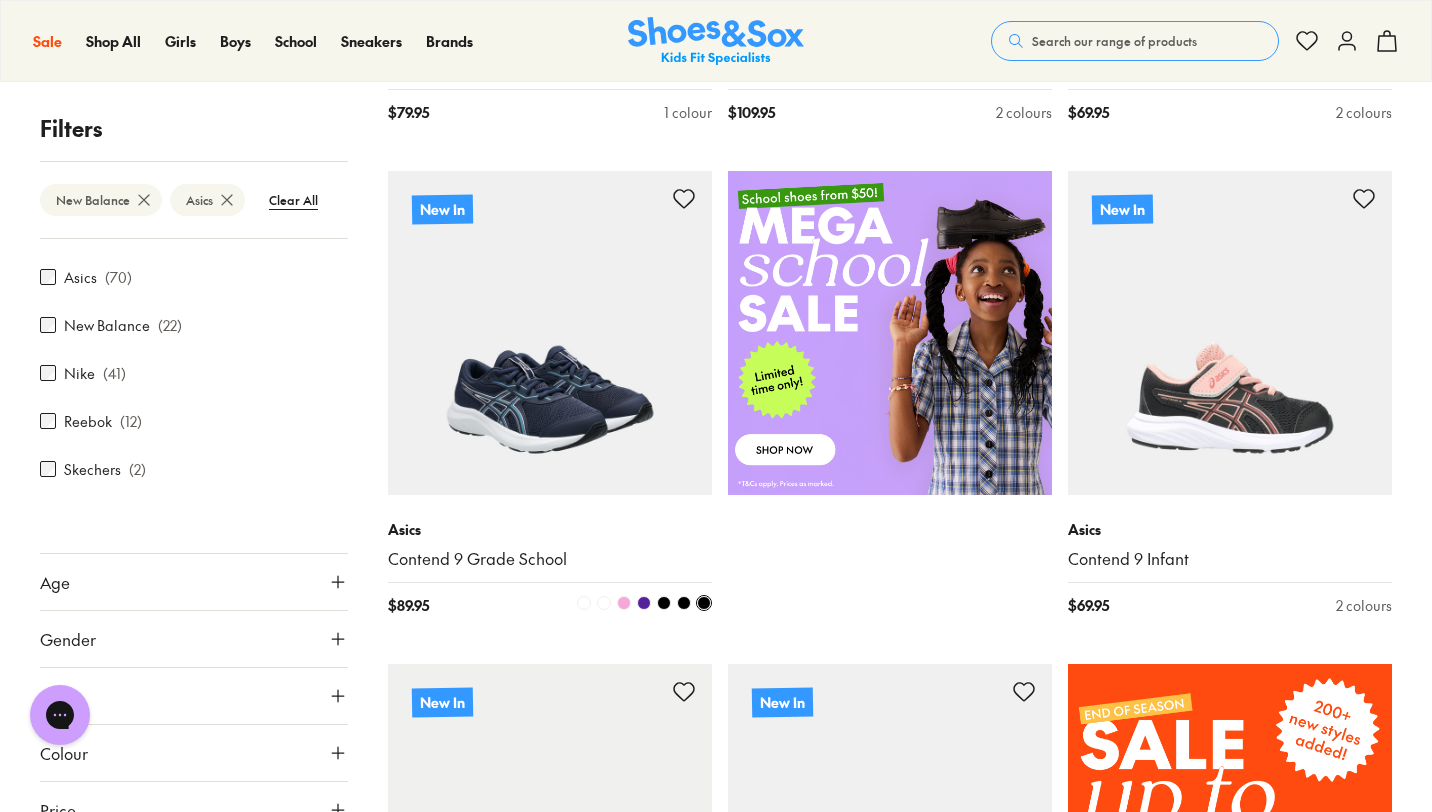 click at bounding box center [550, 333] 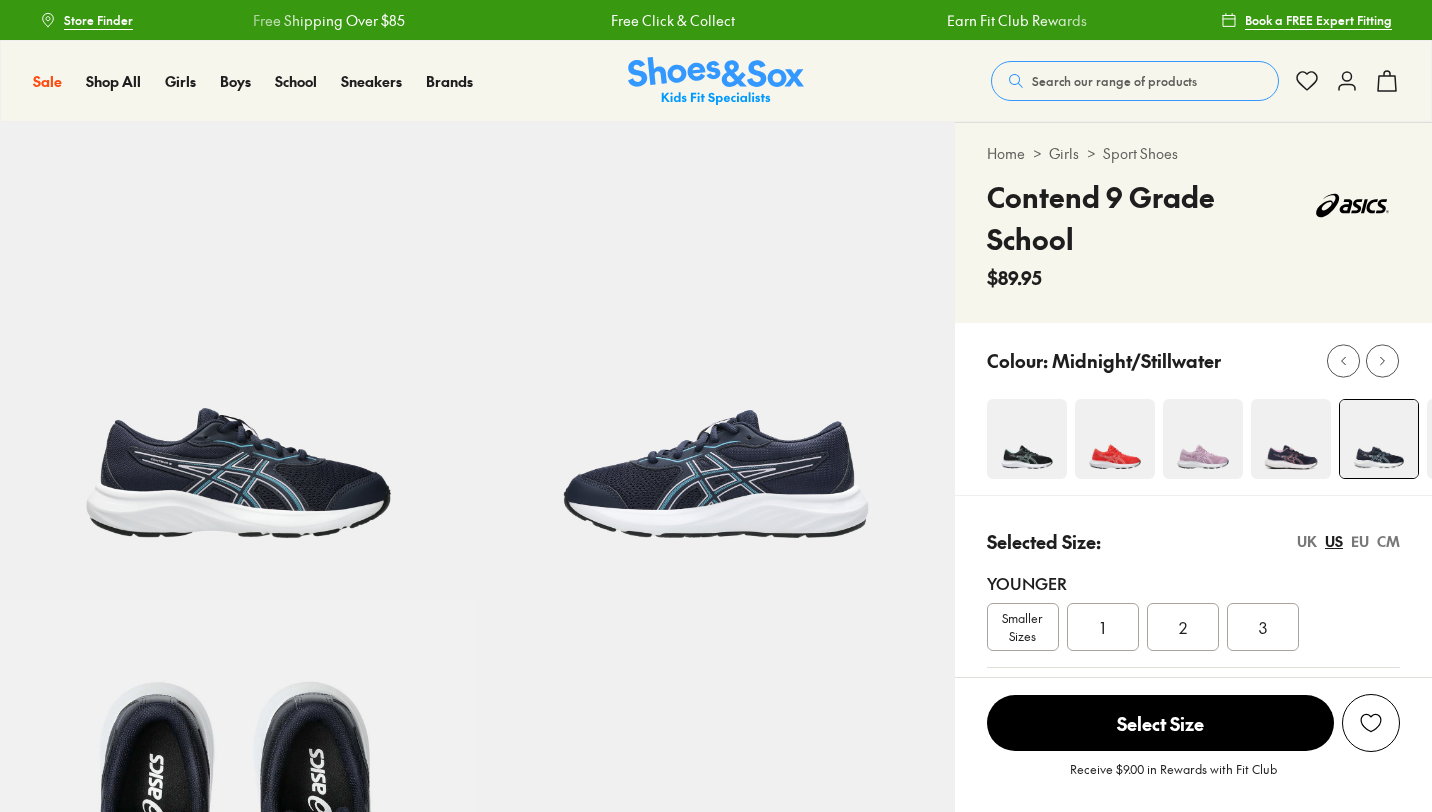 scroll, scrollTop: 0, scrollLeft: 0, axis: both 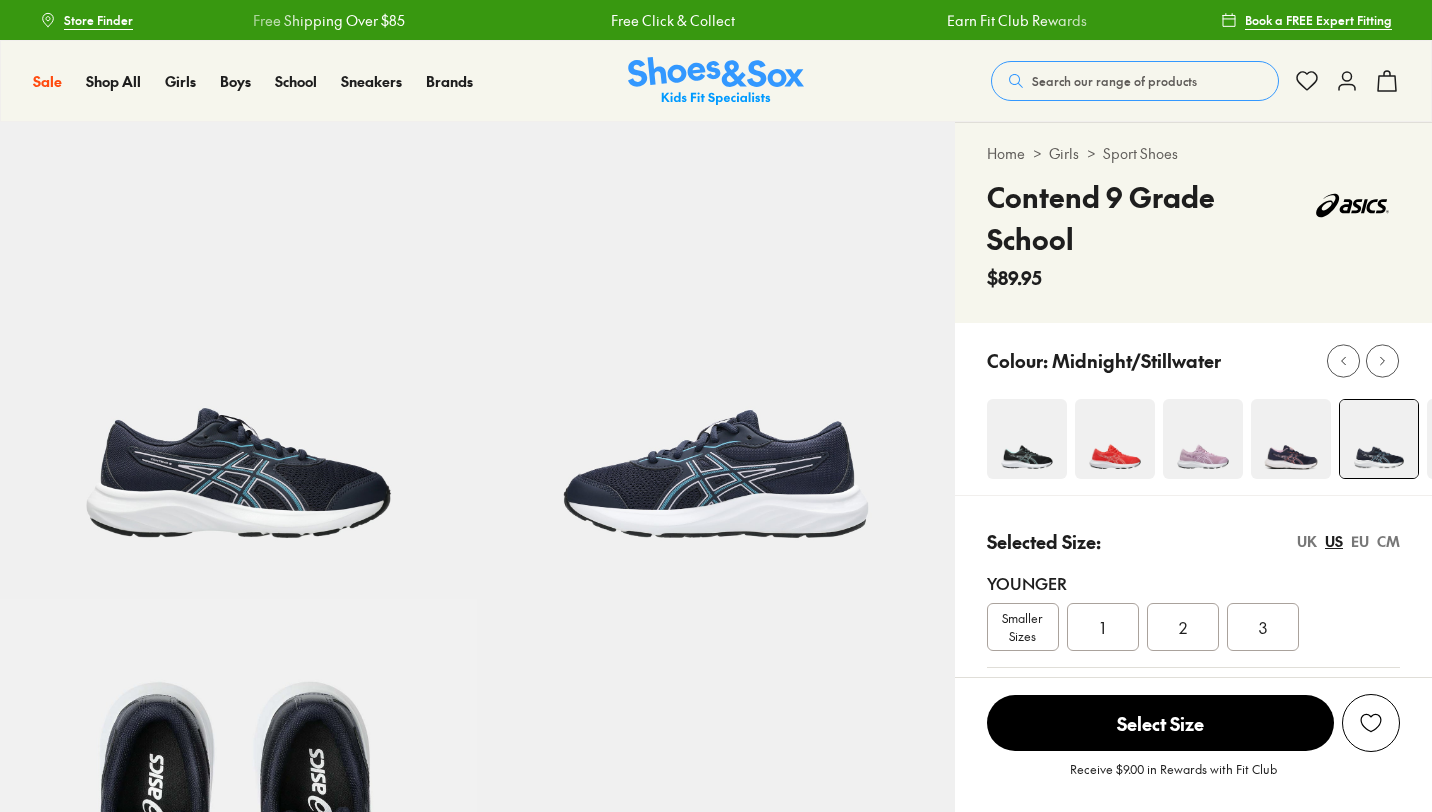 select on "*" 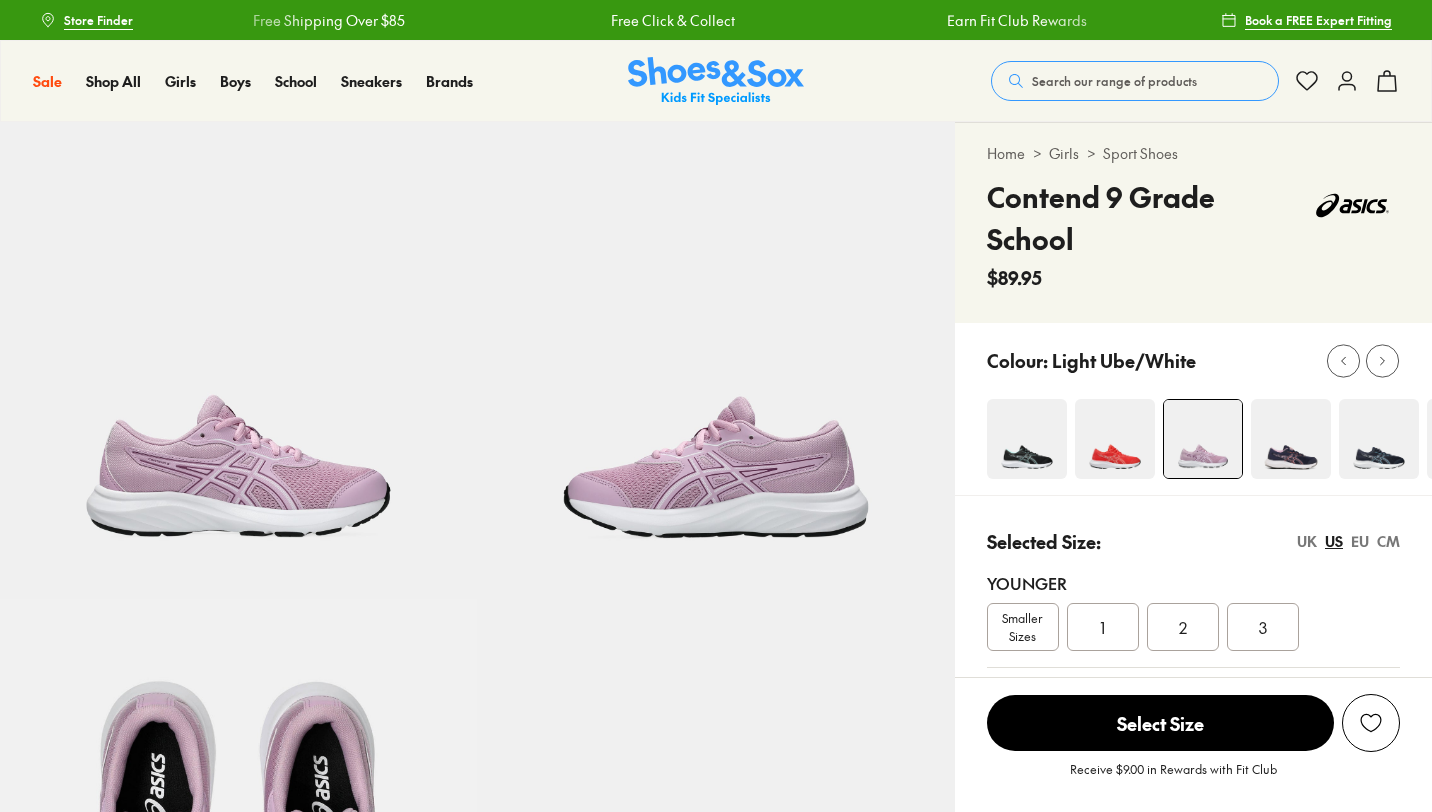 scroll, scrollTop: 0, scrollLeft: 0, axis: both 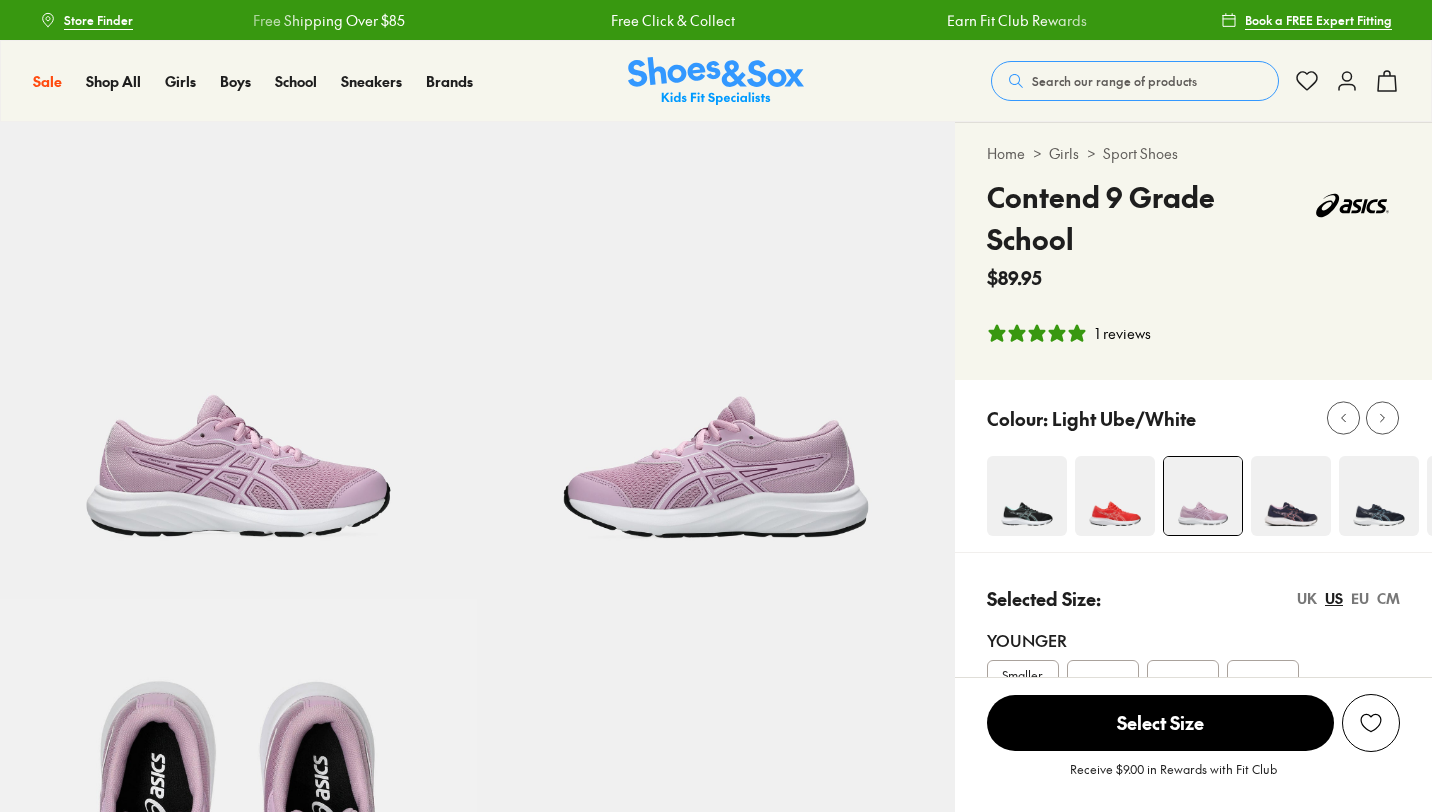 select on "*" 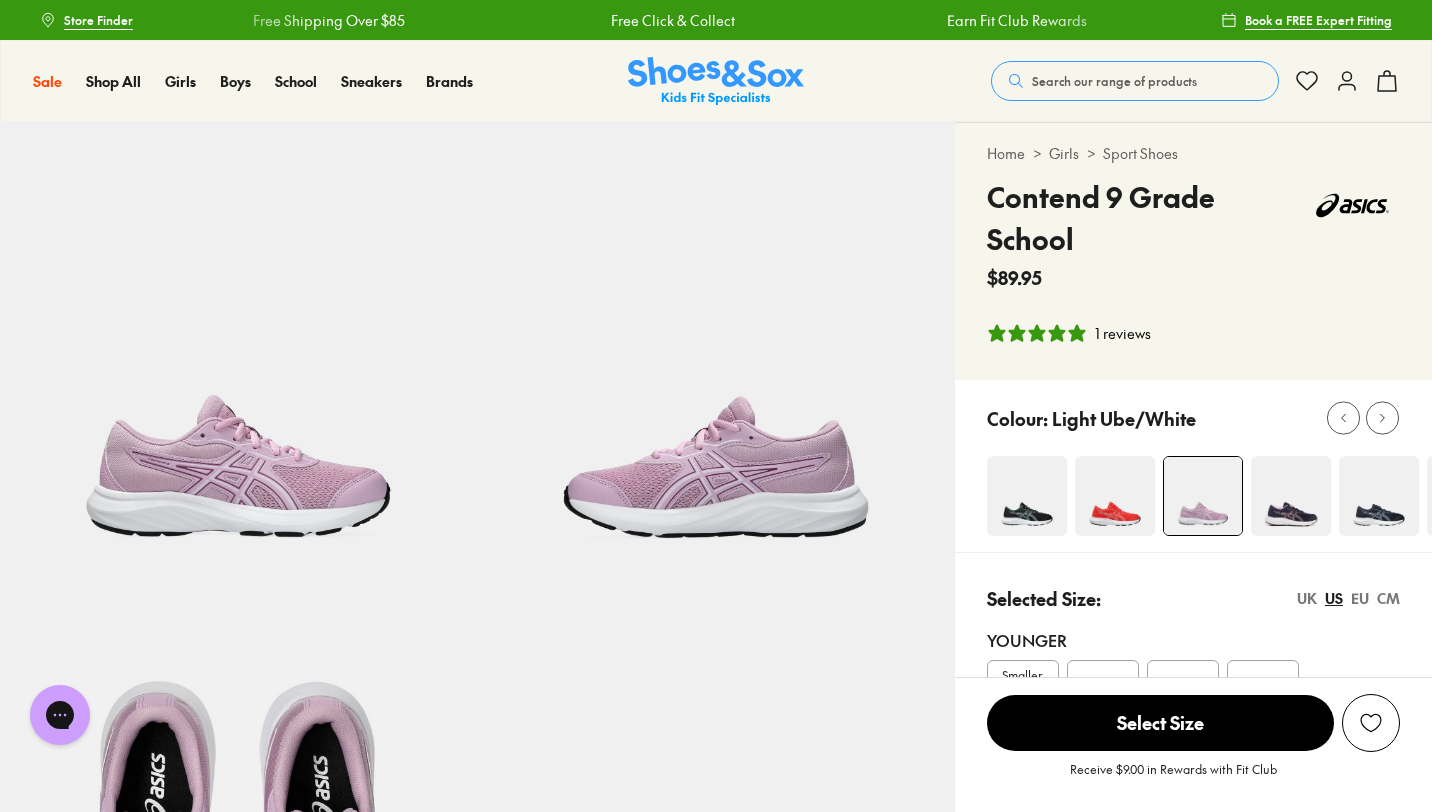 scroll, scrollTop: 0, scrollLeft: 0, axis: both 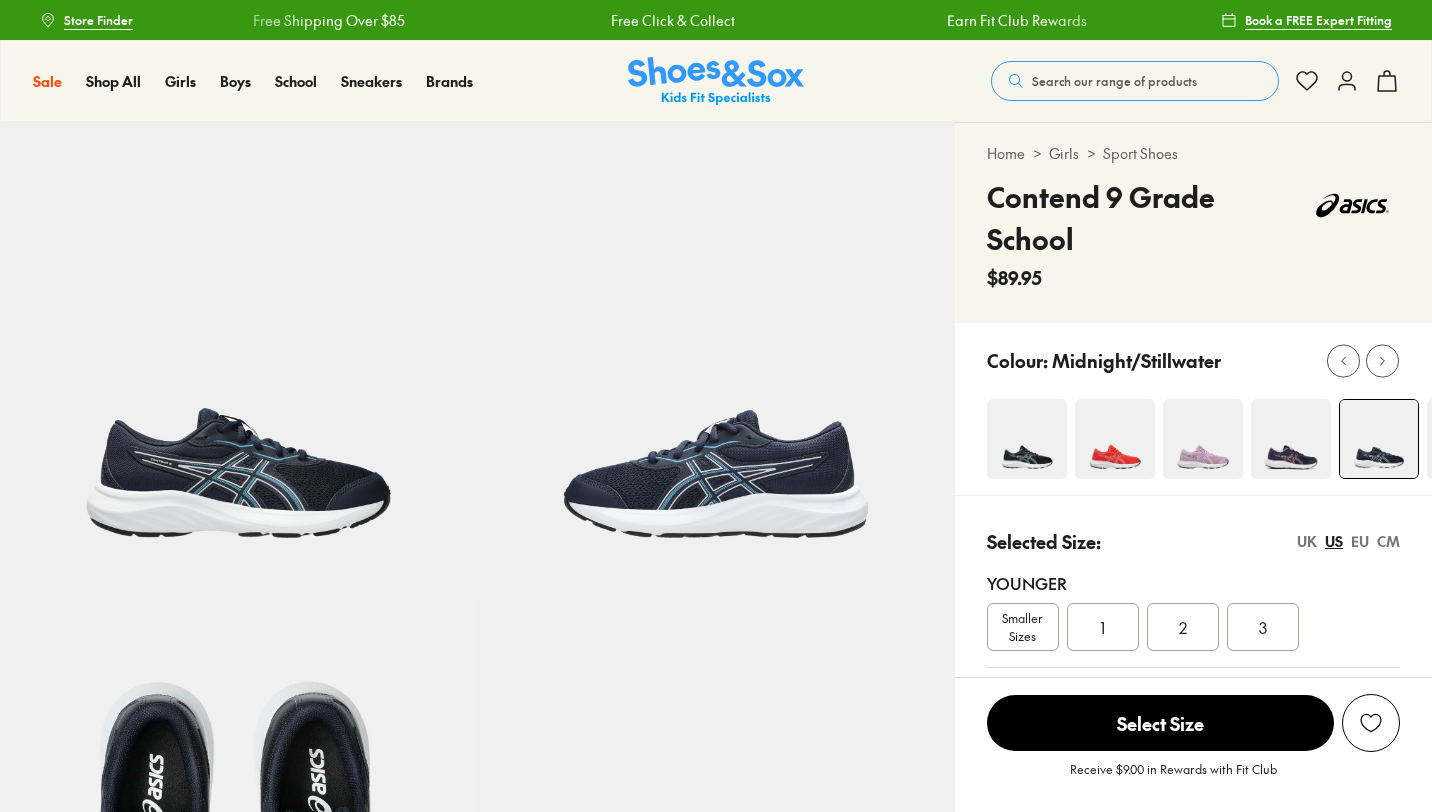 select on "*" 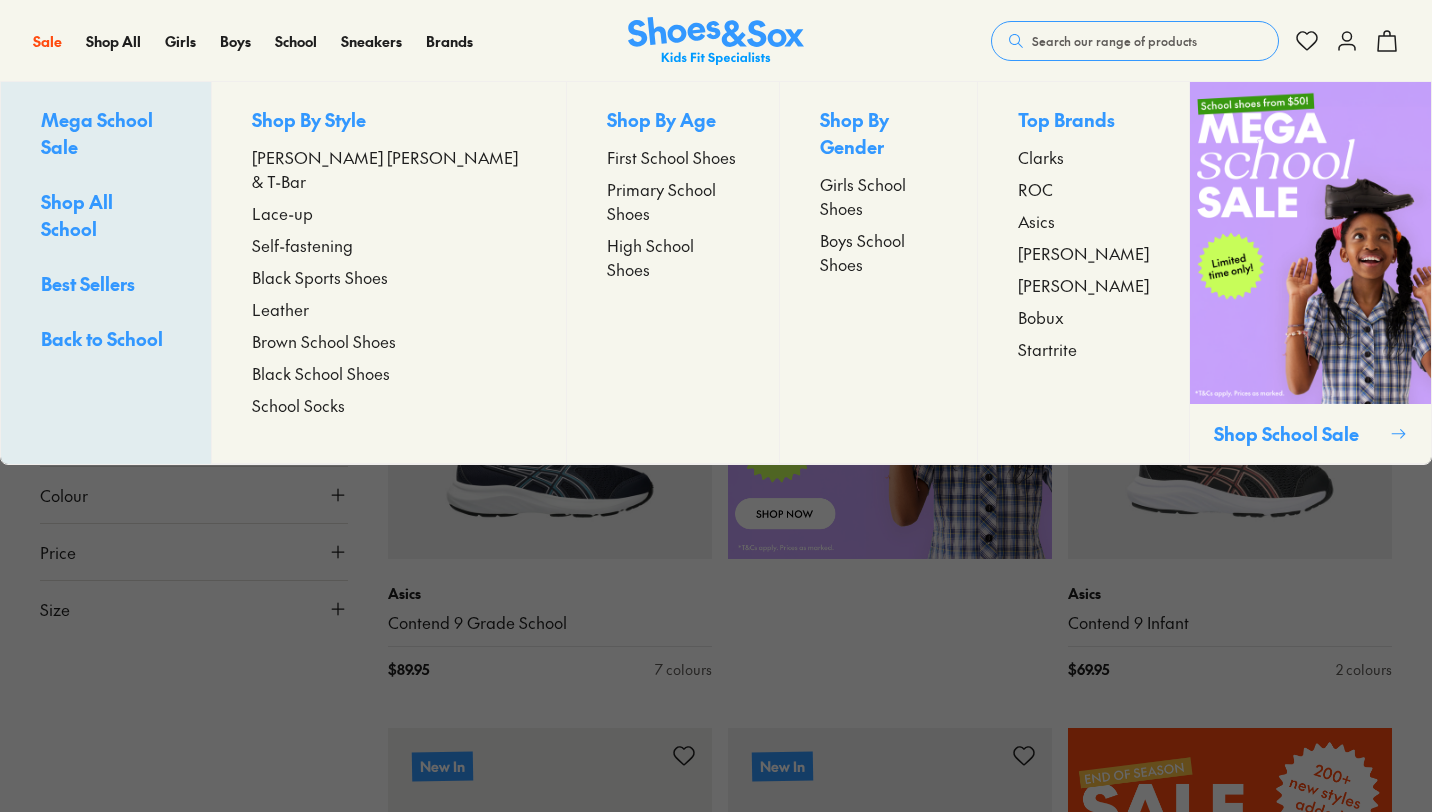 scroll, scrollTop: 662, scrollLeft: 0, axis: vertical 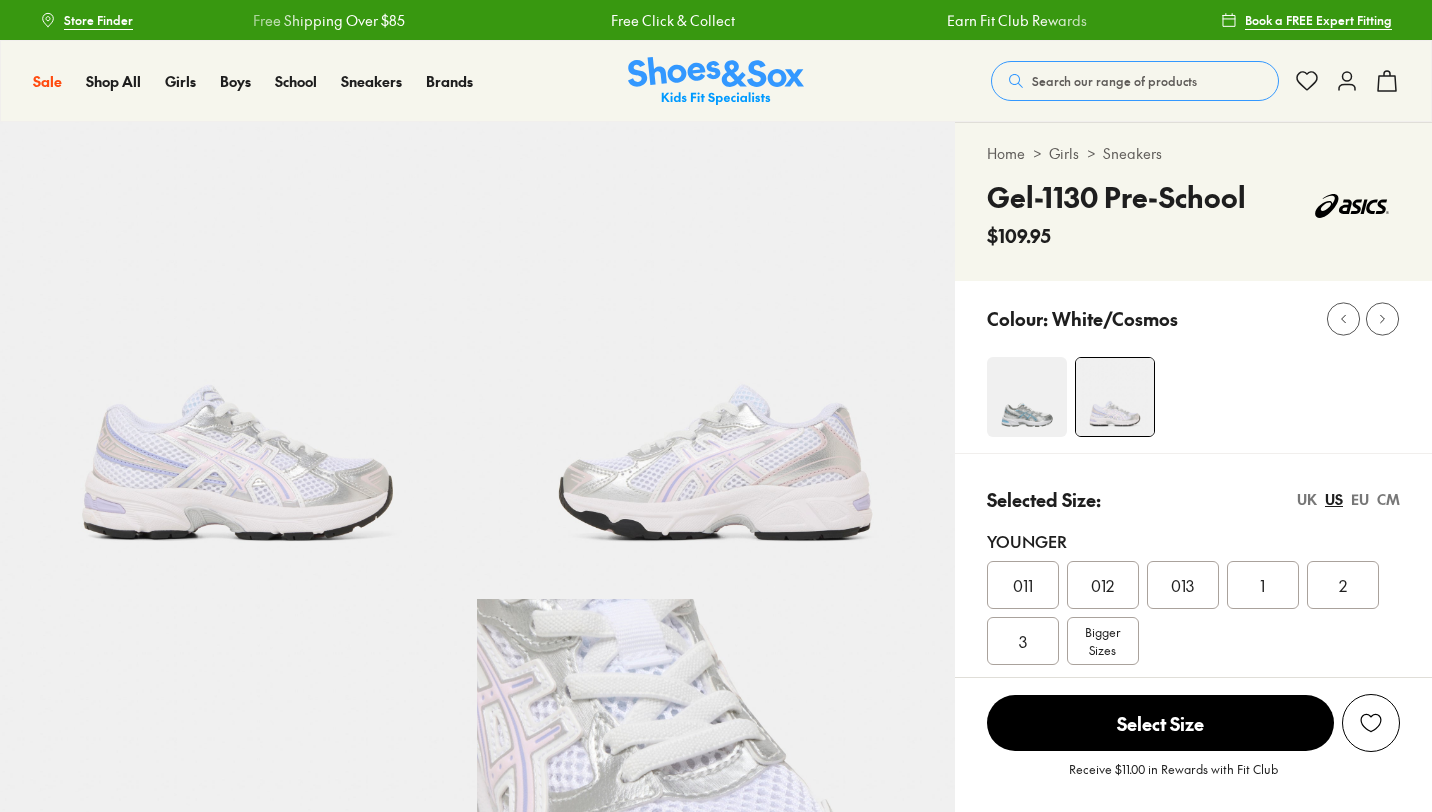 select on "*" 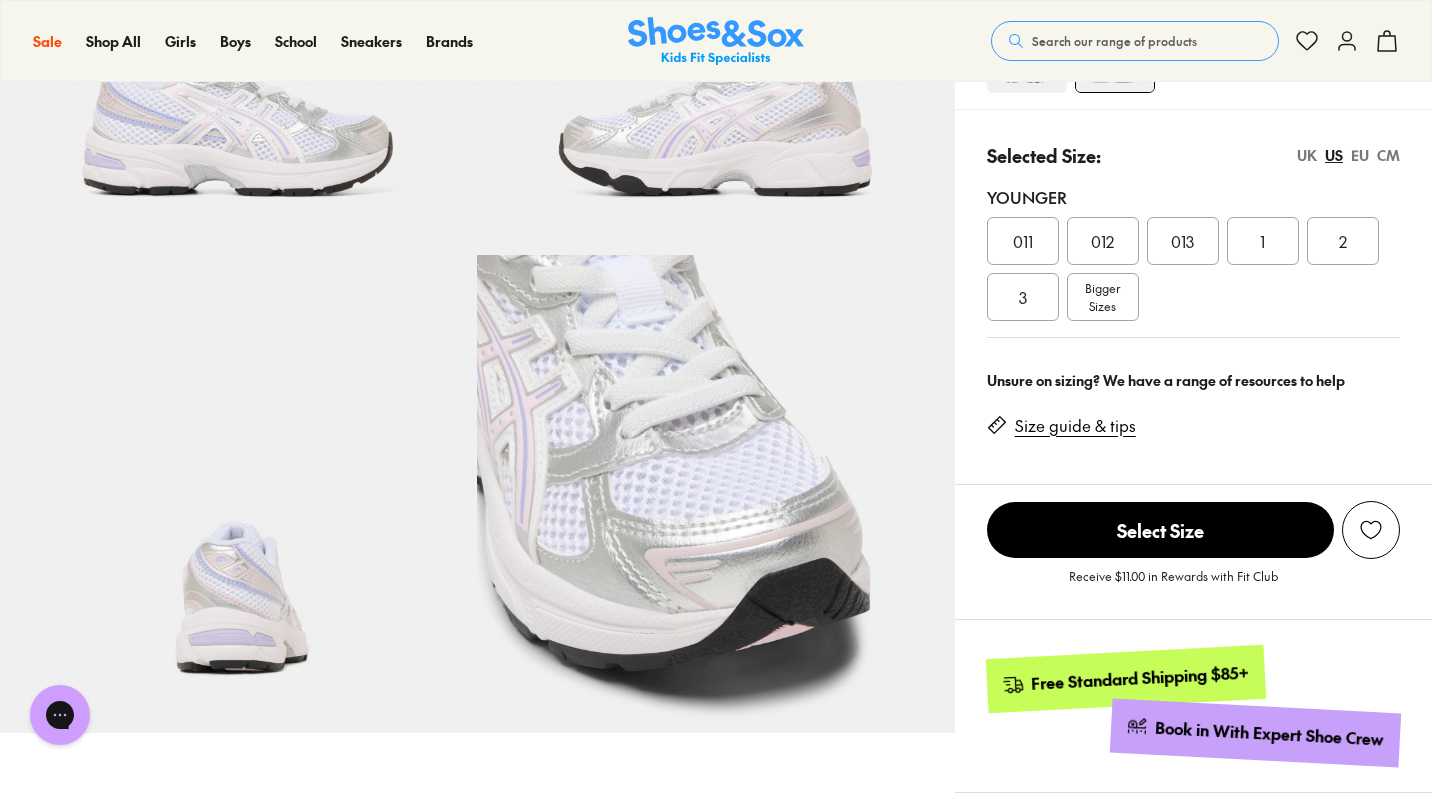 scroll, scrollTop: 351, scrollLeft: 0, axis: vertical 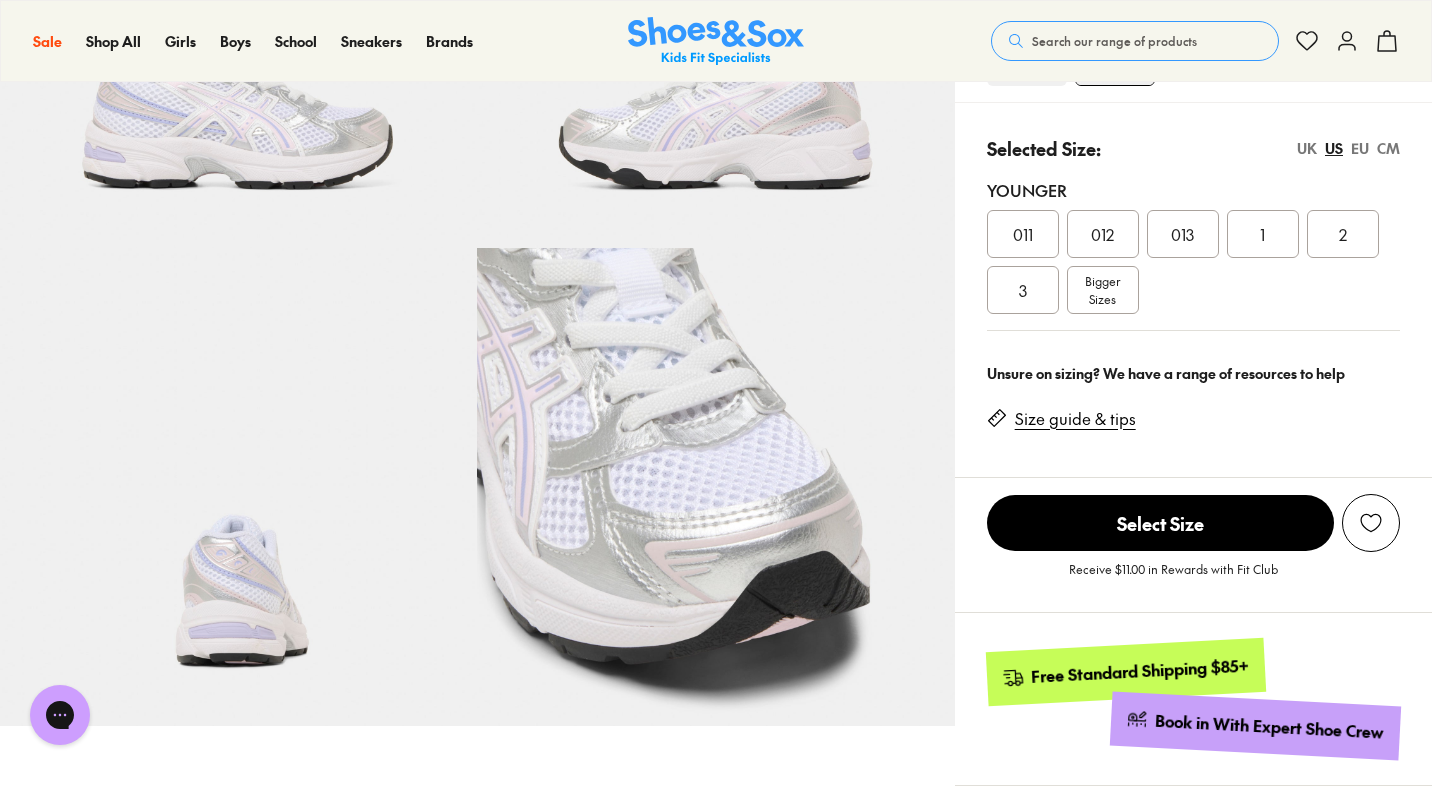 click on "2" at bounding box center [1343, 234] 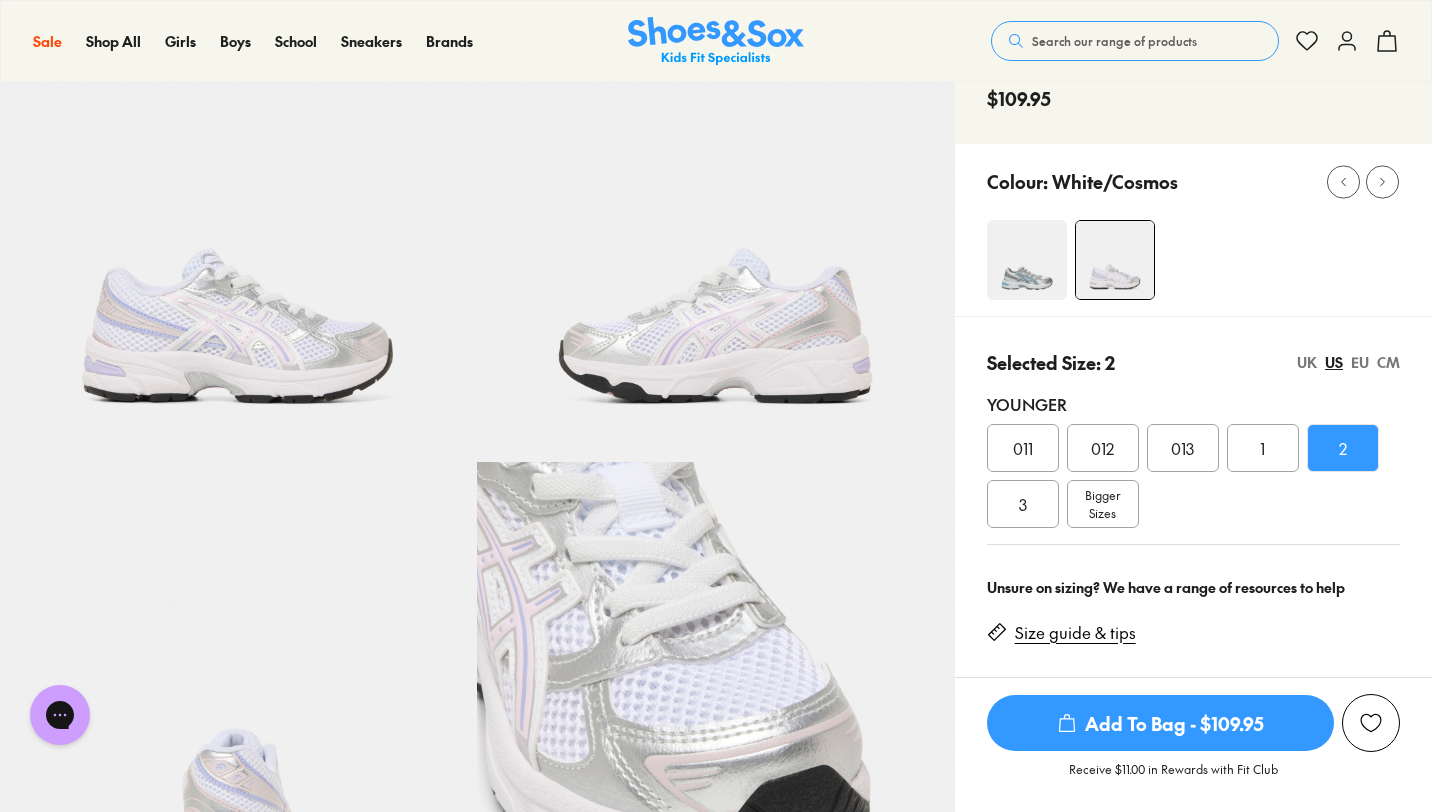 scroll, scrollTop: 0, scrollLeft: 0, axis: both 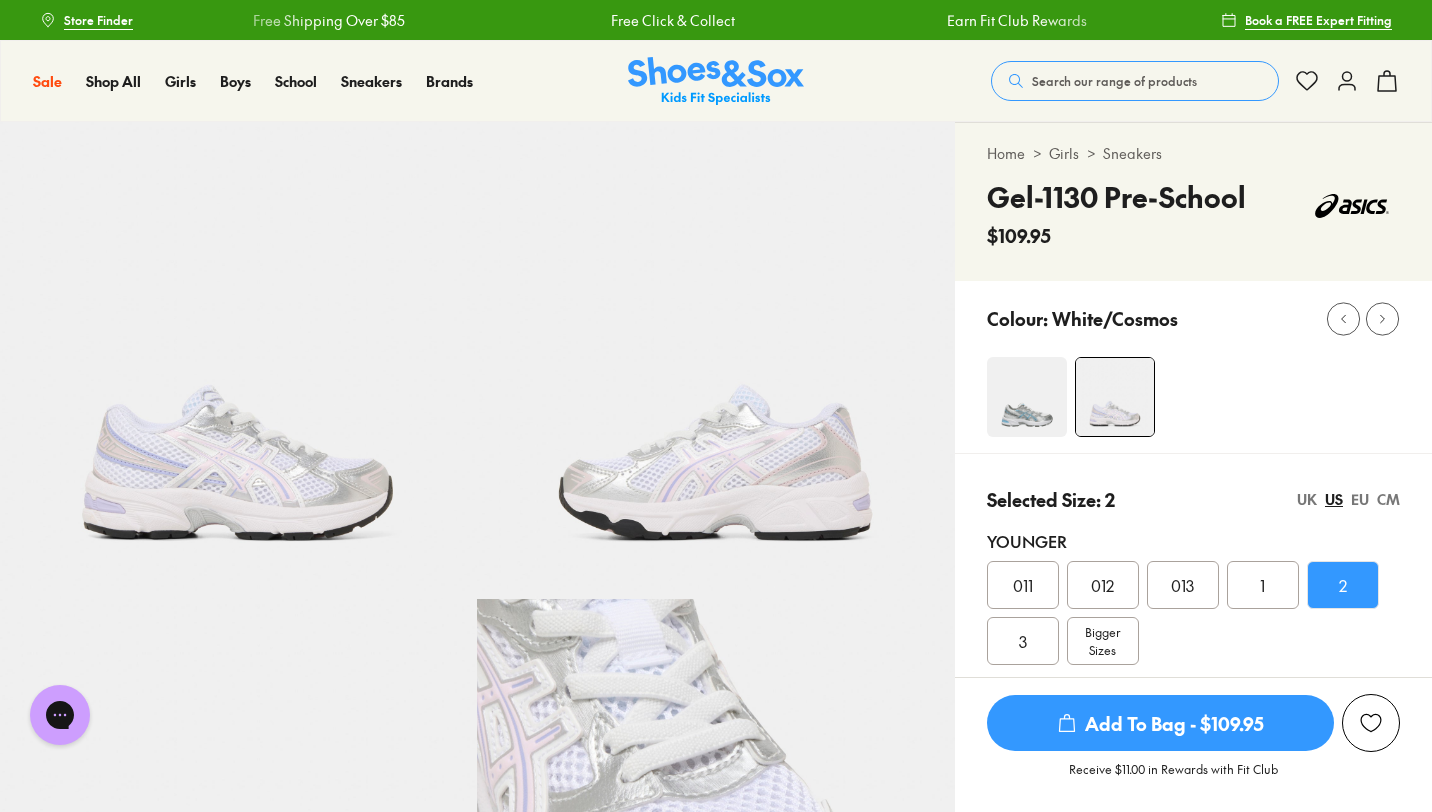 click at bounding box center [1027, 397] 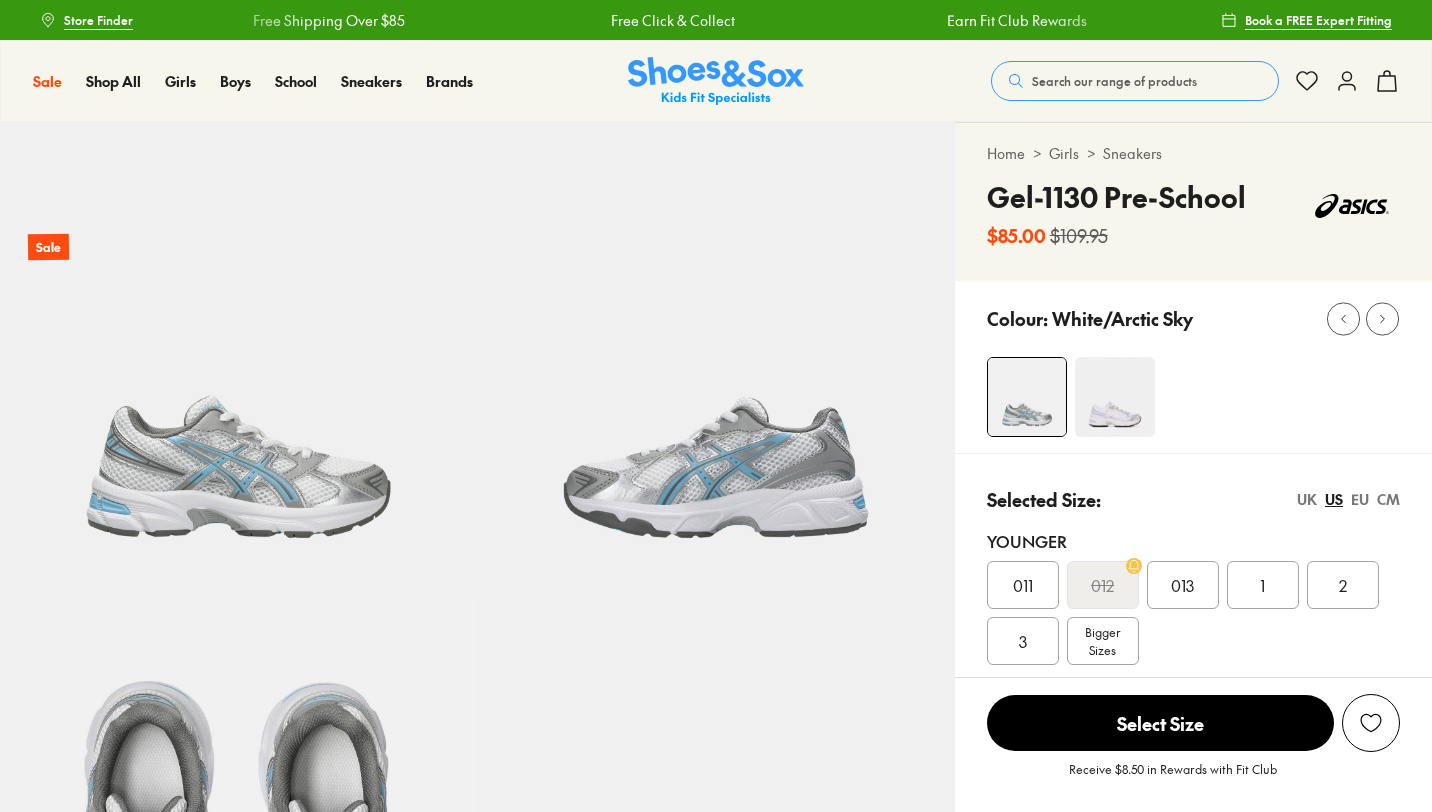 scroll, scrollTop: 0, scrollLeft: 0, axis: both 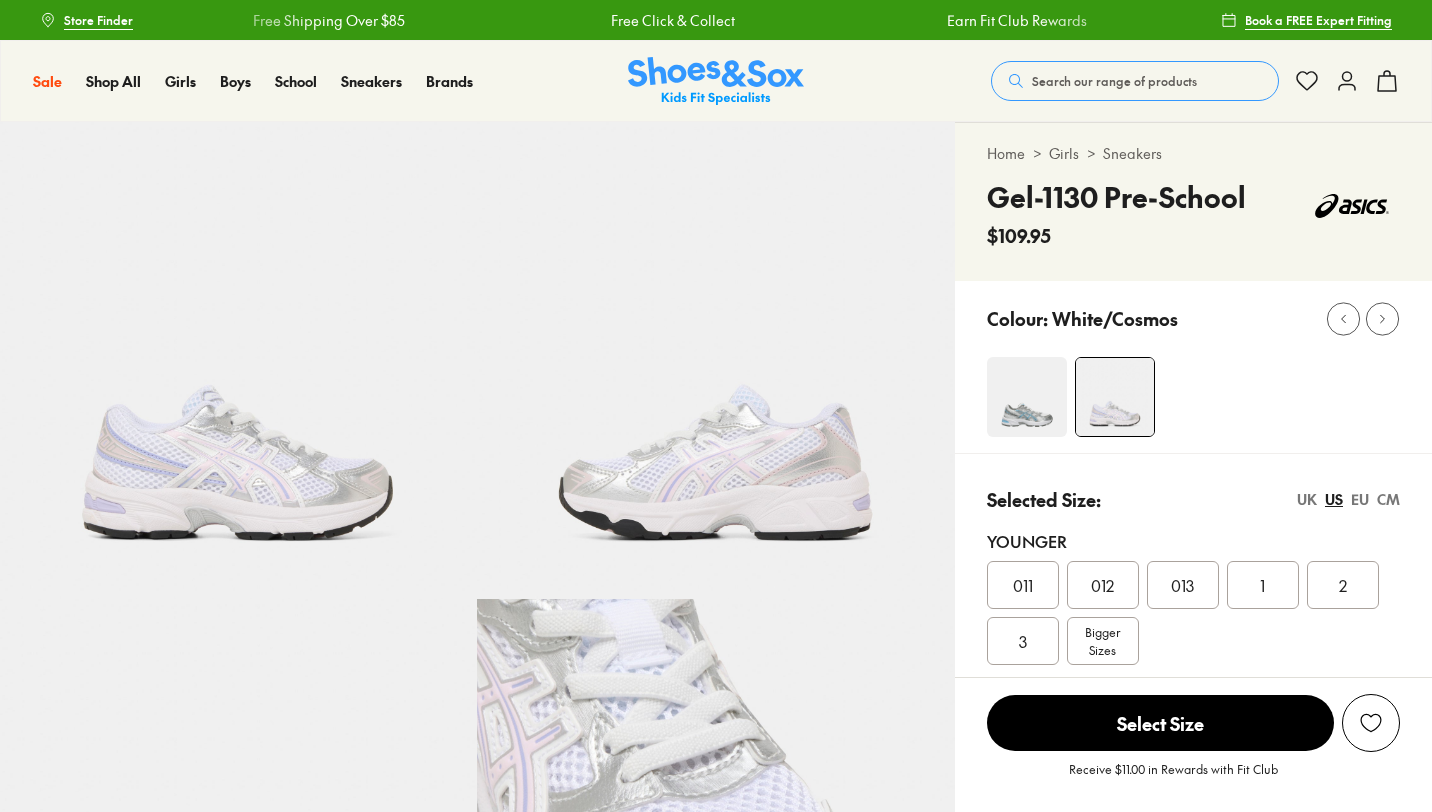 select on "*" 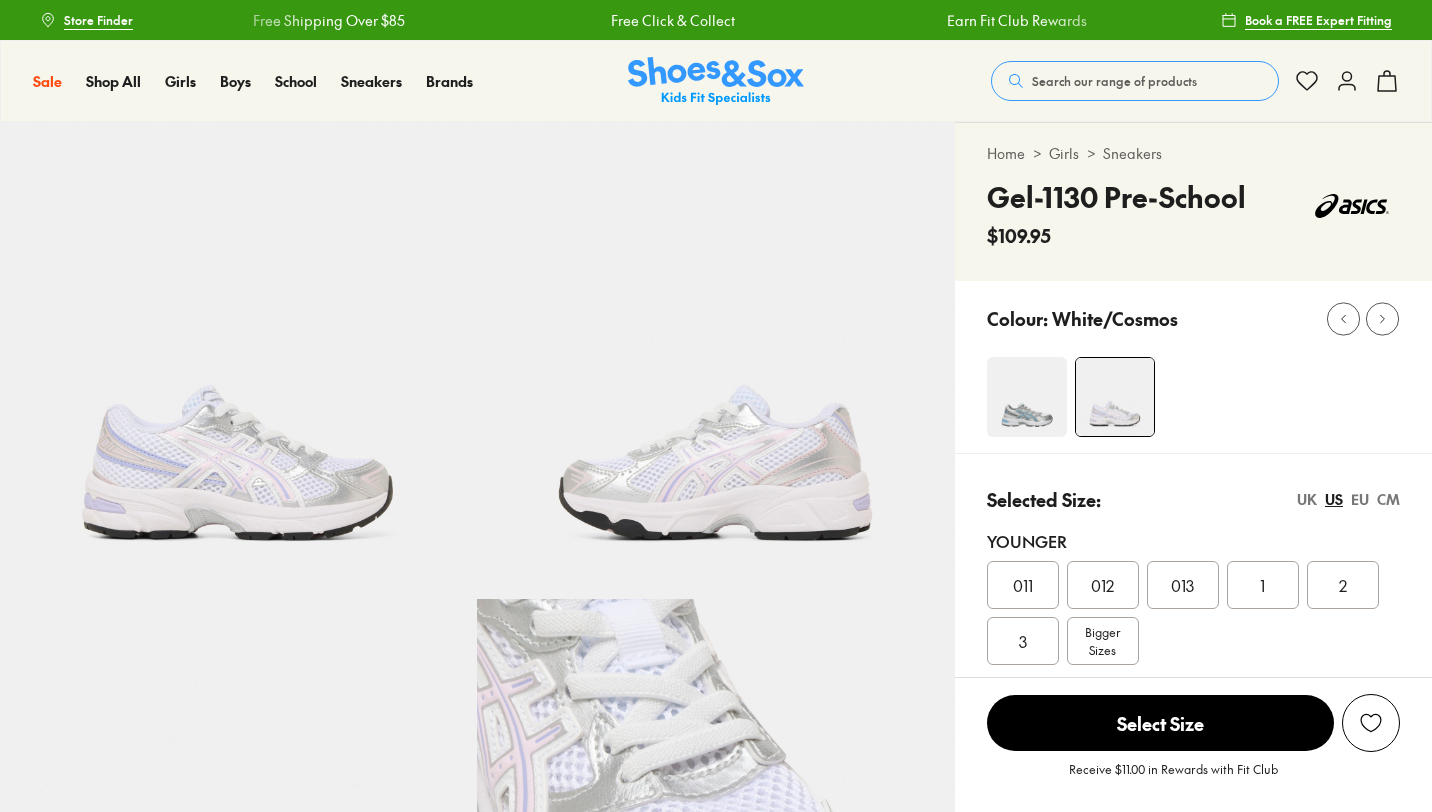 scroll, scrollTop: 0, scrollLeft: 0, axis: both 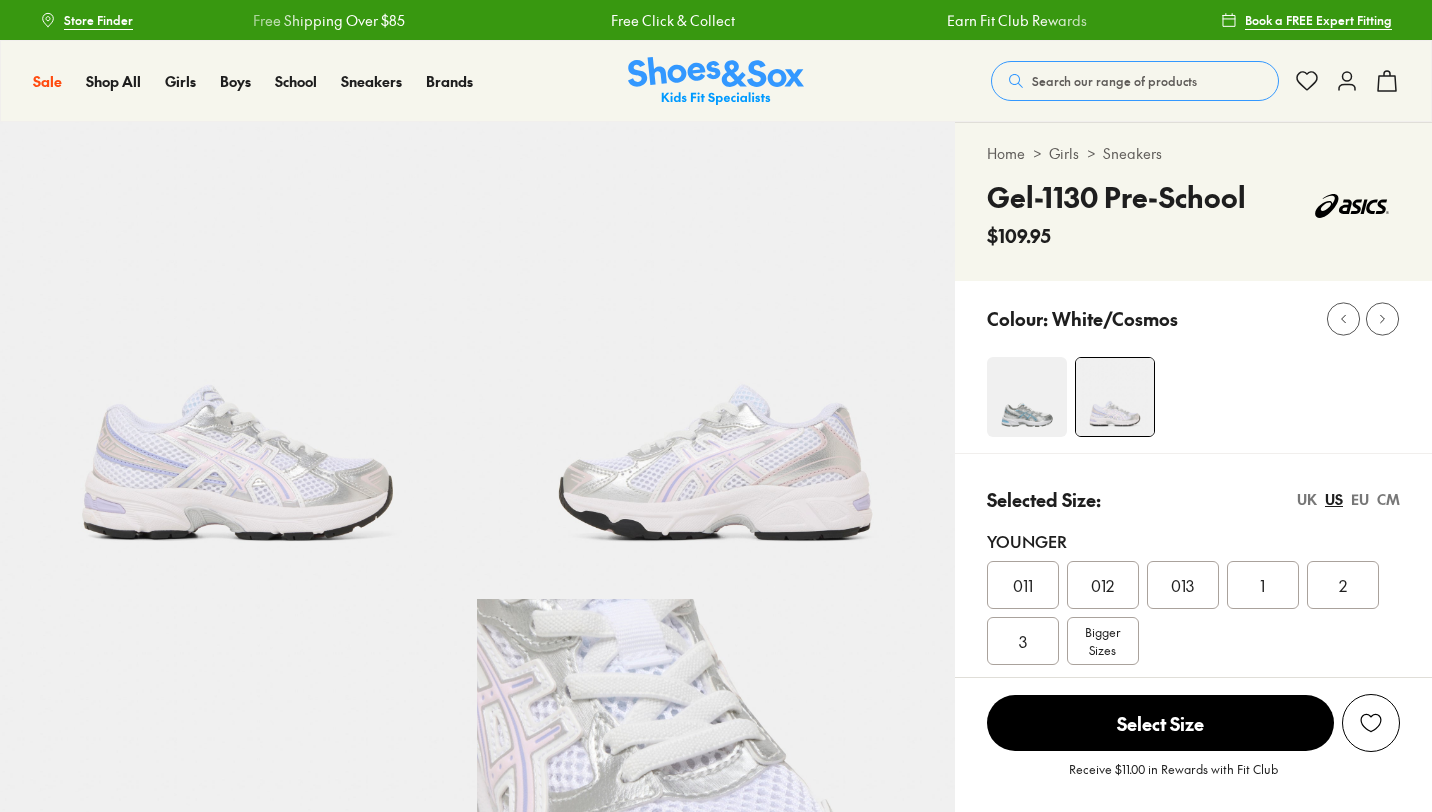select on "*" 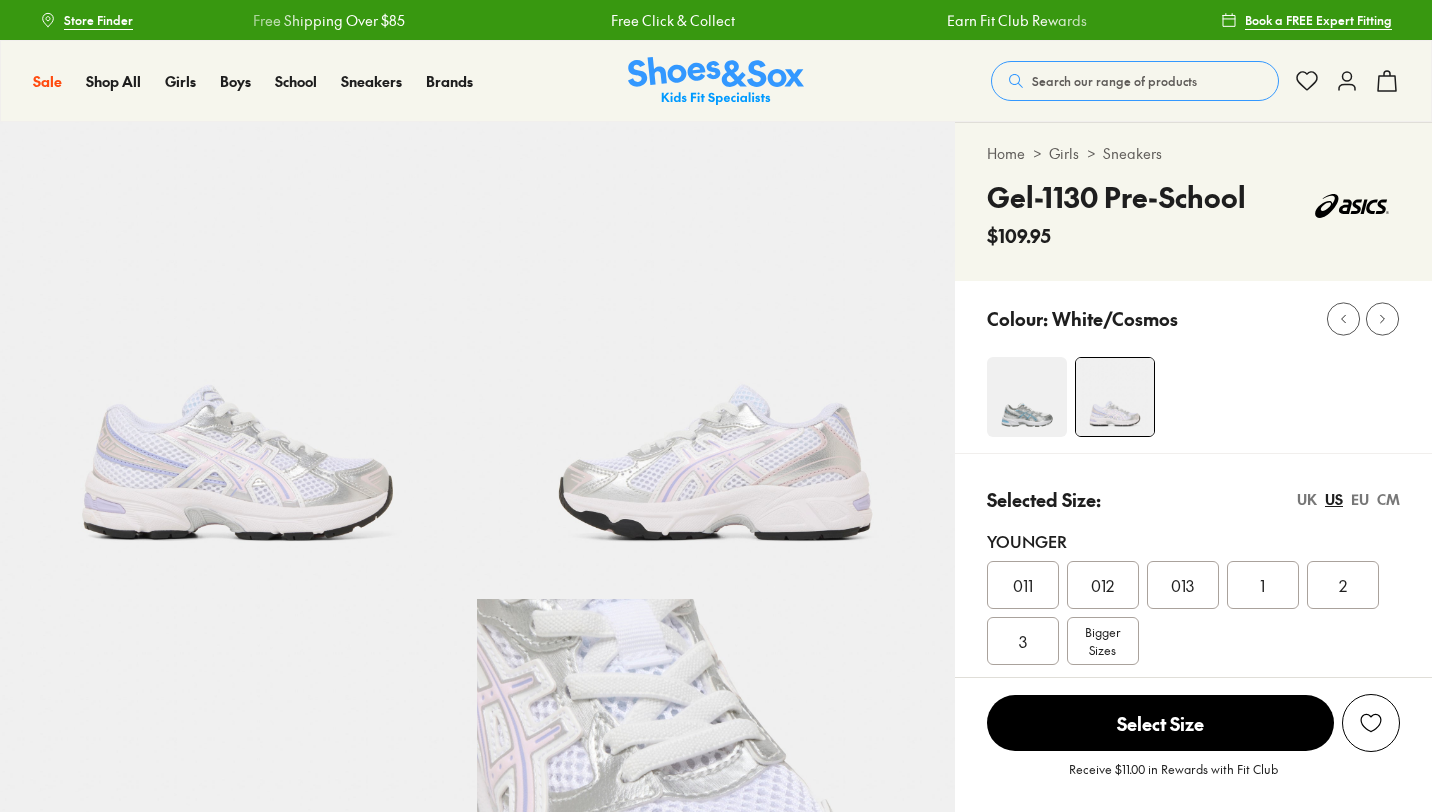 scroll, scrollTop: 0, scrollLeft: 0, axis: both 